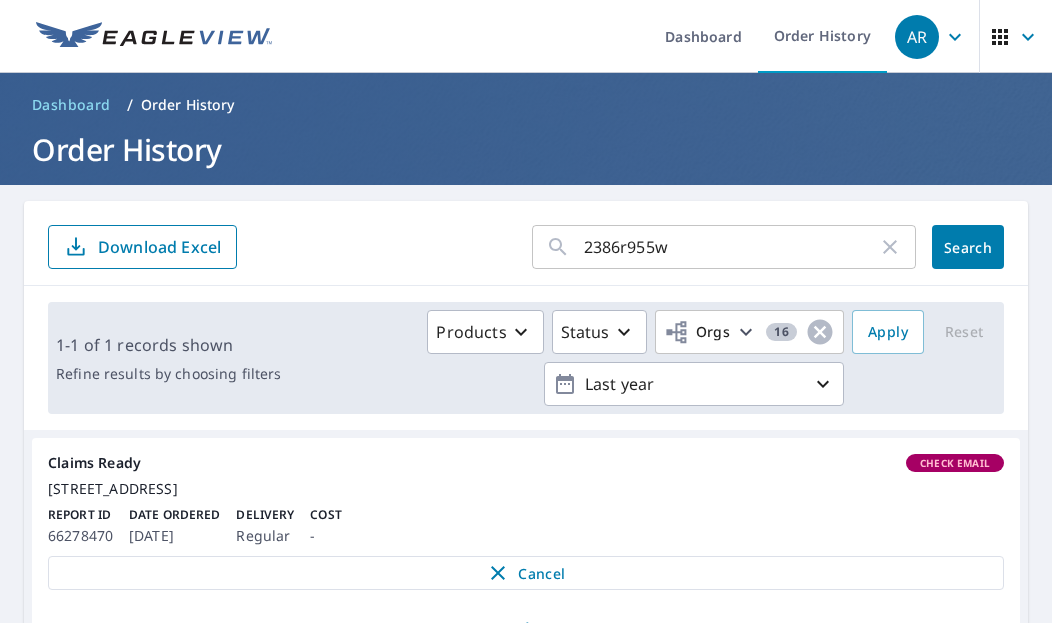 scroll, scrollTop: 0, scrollLeft: 0, axis: both 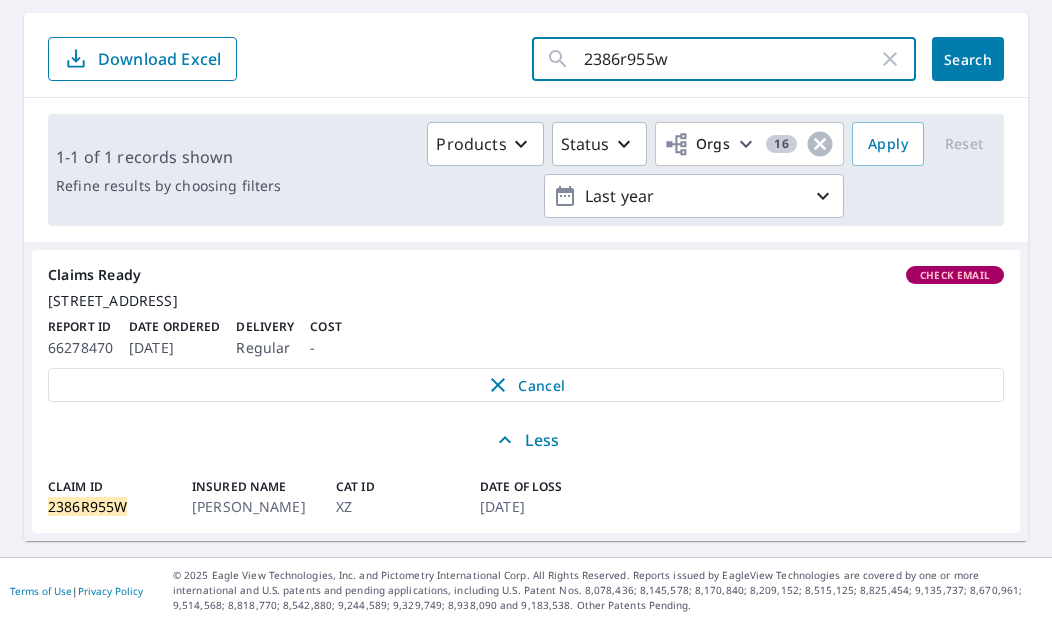 click on "2386r955w" at bounding box center (731, 59) 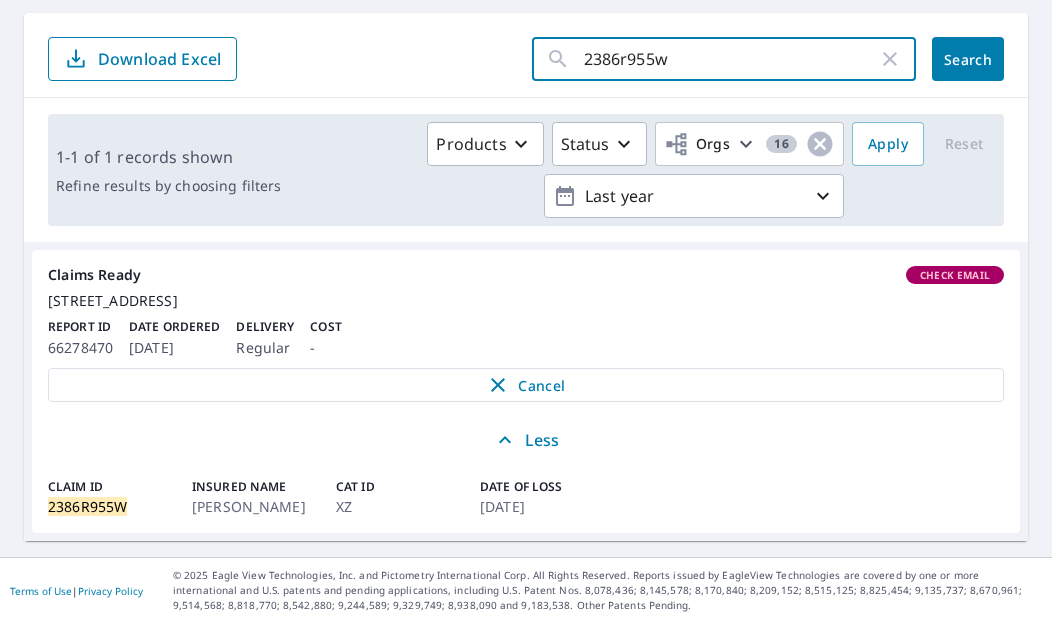 paste on "0686l182v" 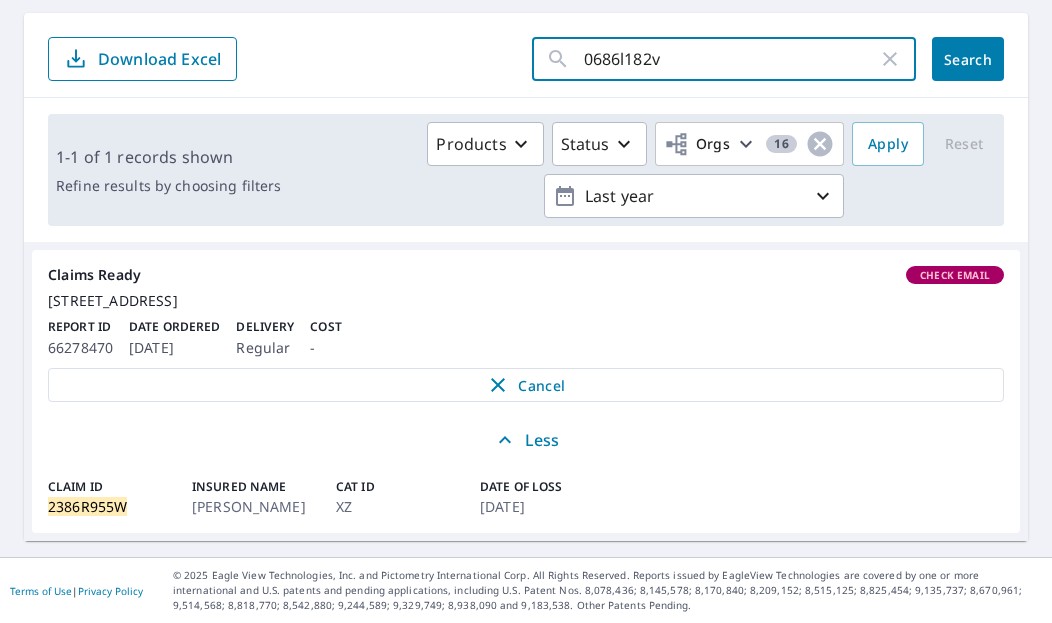 click on "Search" 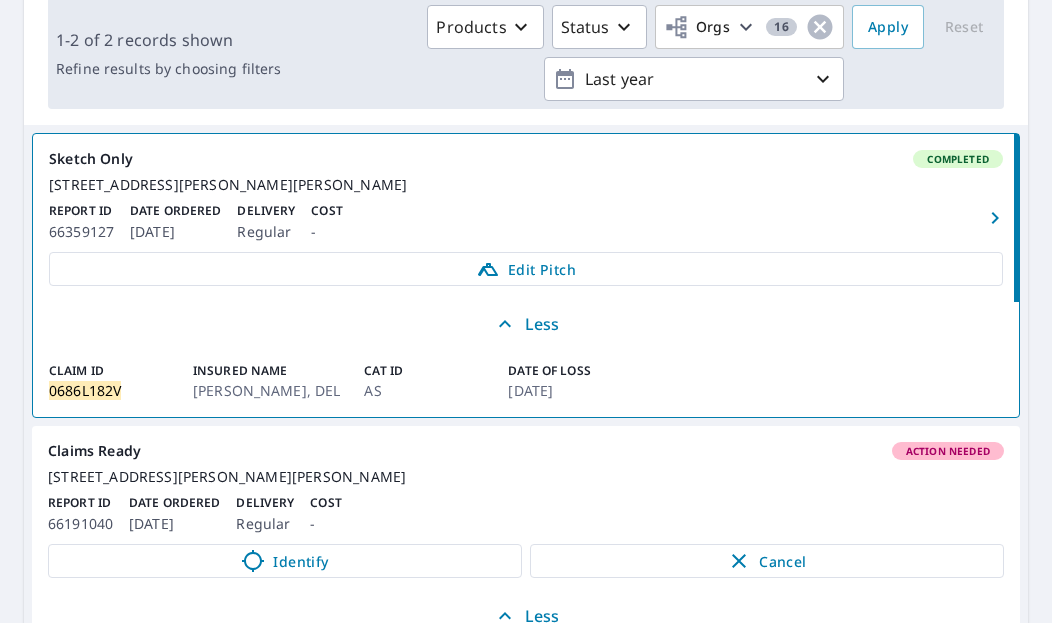 scroll, scrollTop: 205, scrollLeft: 0, axis: vertical 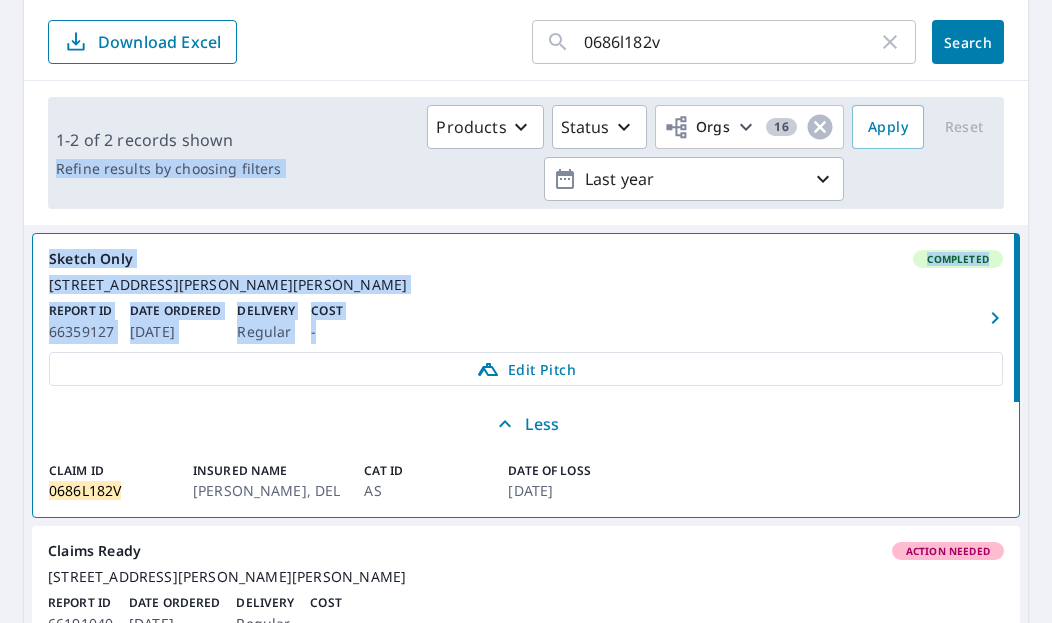 drag, startPoint x: 29, startPoint y: 203, endPoint x: 320, endPoint y: 341, distance: 322.06366 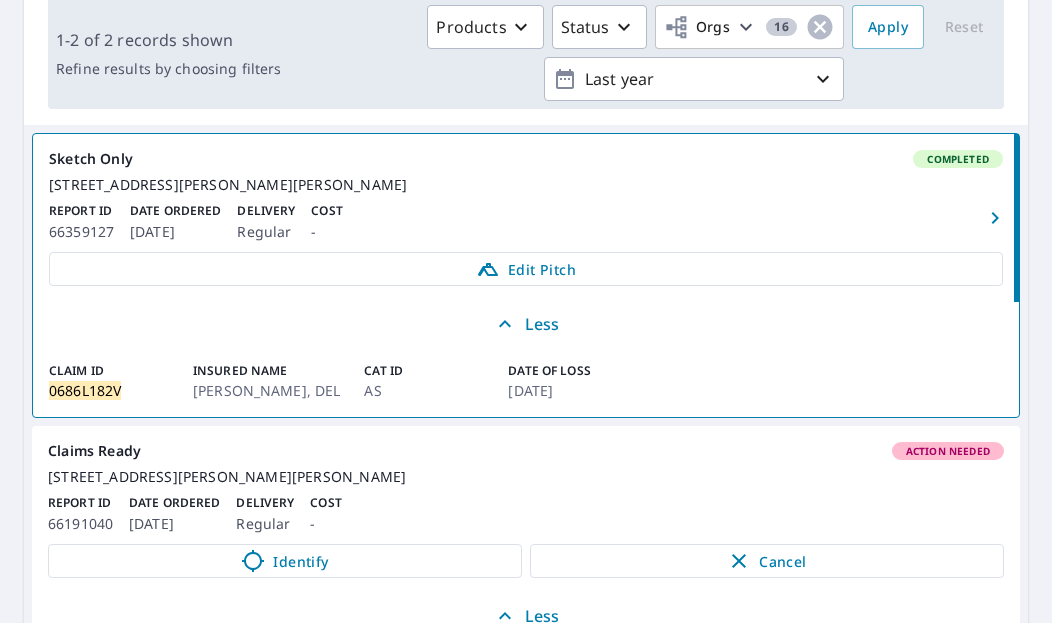 click on "[DATE]" at bounding box center (568, 390) 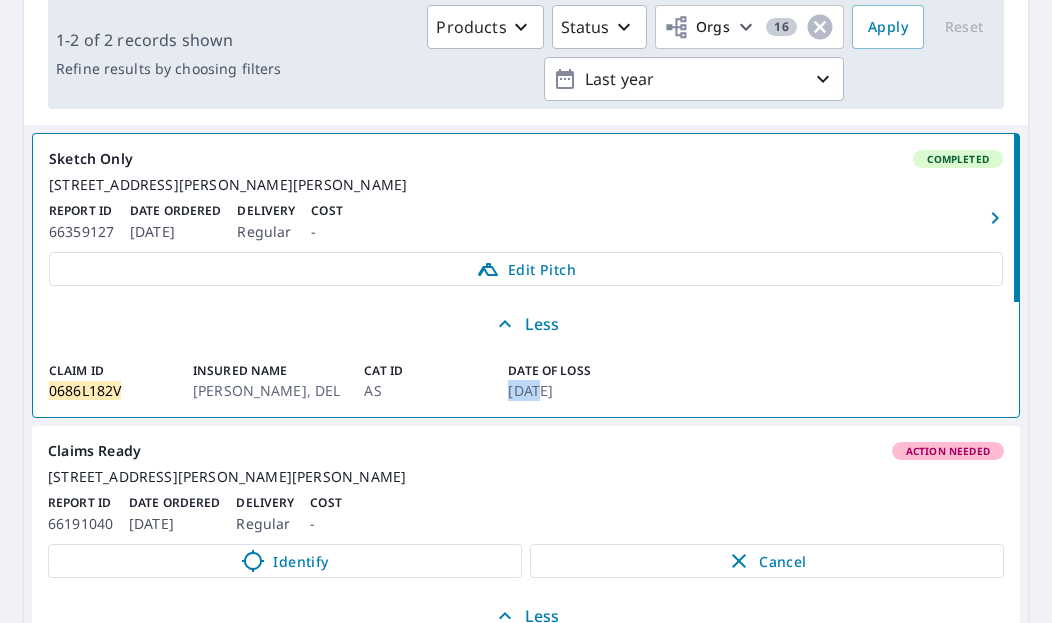 click on "[DATE]" at bounding box center (568, 390) 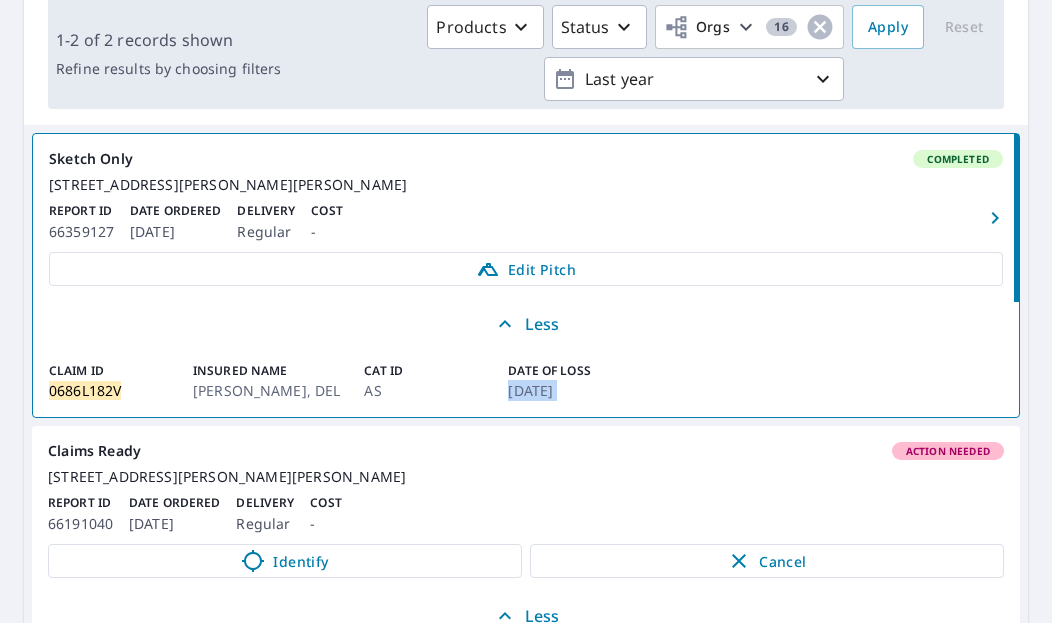 click on "[DATE]" at bounding box center (568, 390) 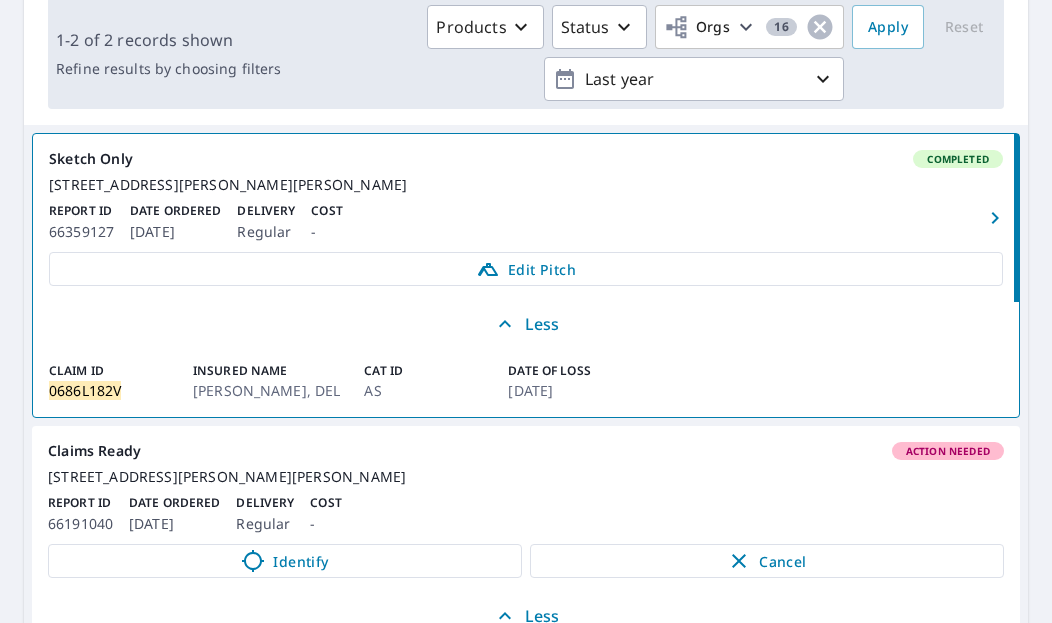 click on "1-2 of 2 records shown Refine results by choosing filters Products Status Orgs 16 Last year Apply Reset" at bounding box center [526, 53] 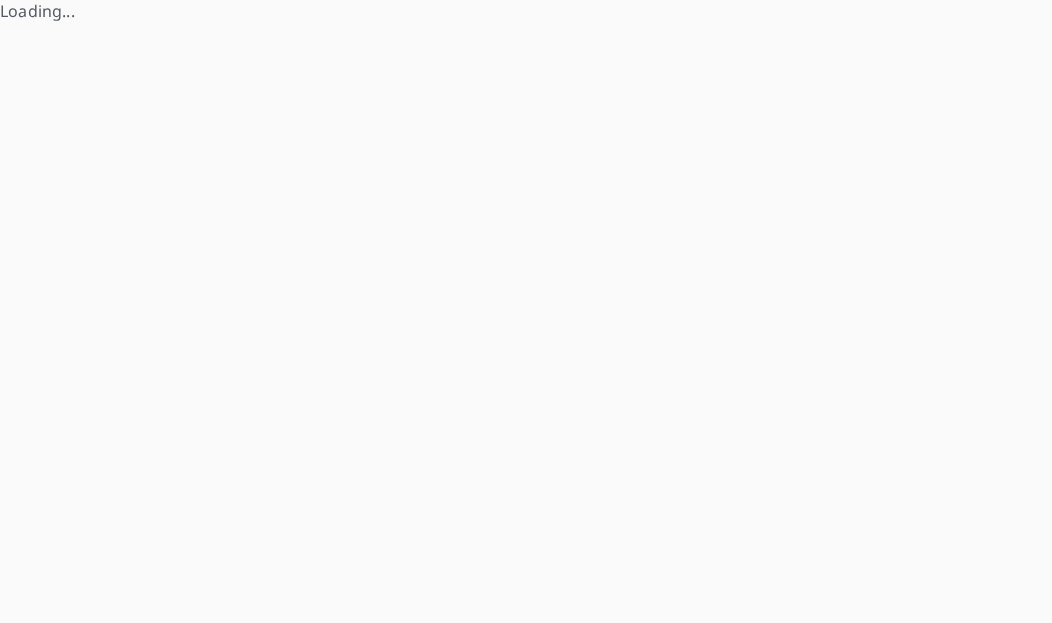 scroll, scrollTop: 0, scrollLeft: 0, axis: both 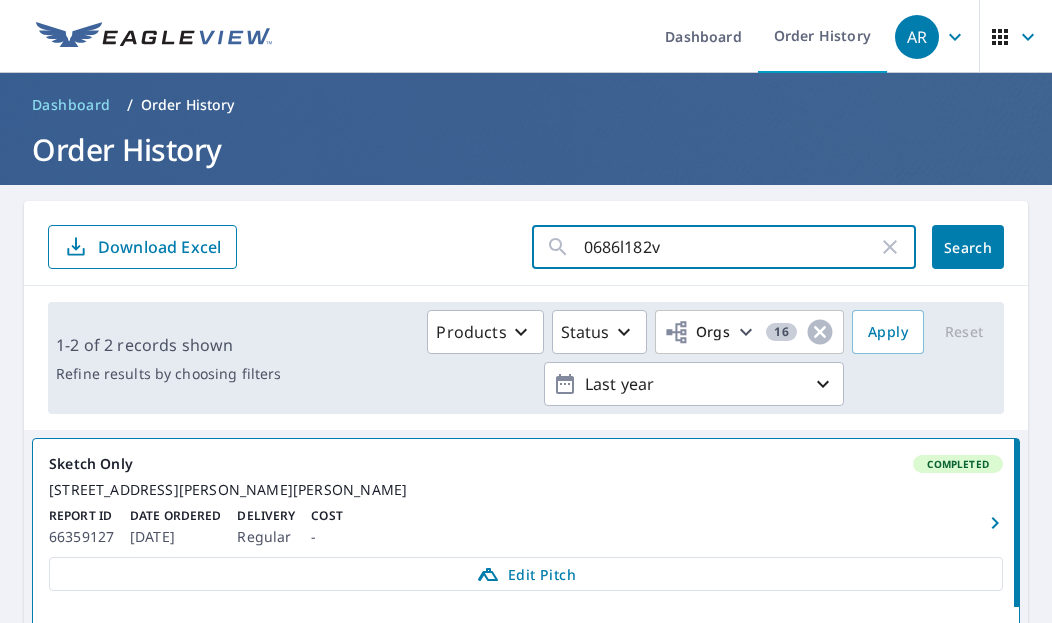 click on "0686l182v" at bounding box center [731, 247] 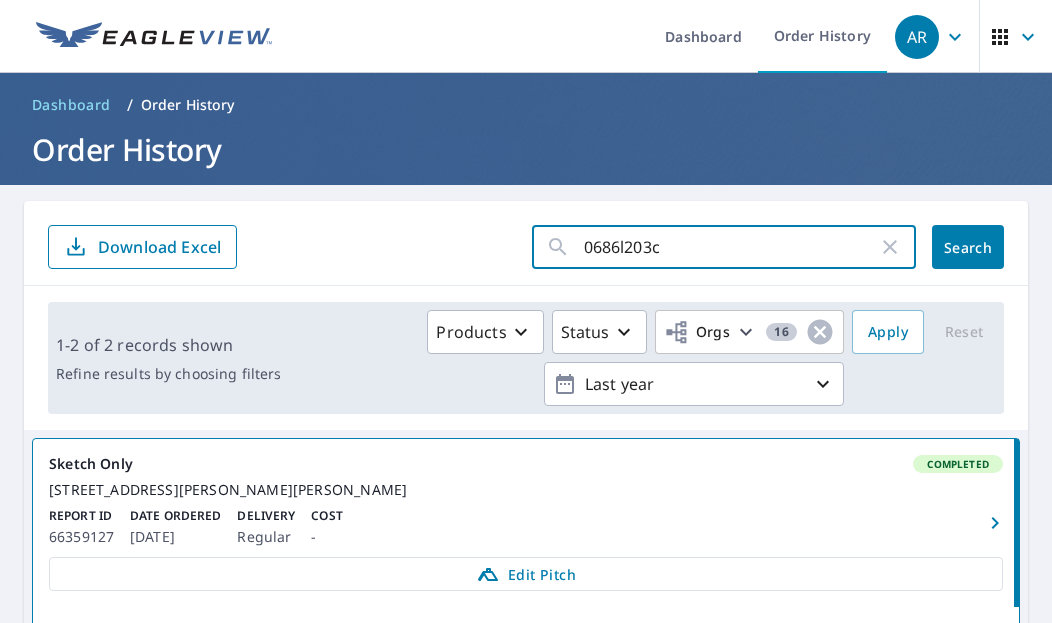 click on "Search" 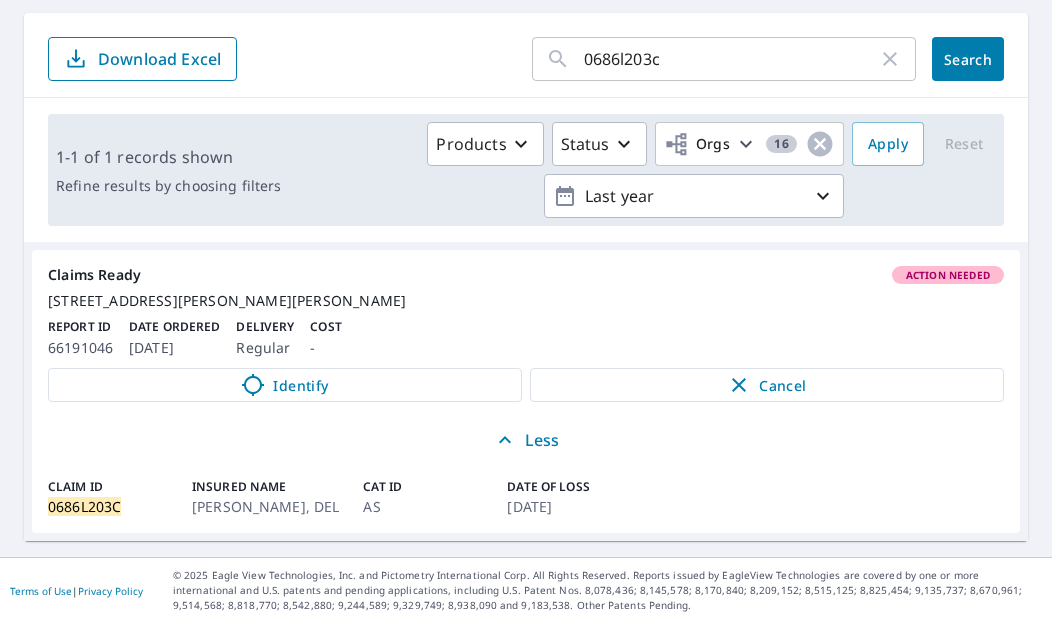 scroll, scrollTop: 0, scrollLeft: 0, axis: both 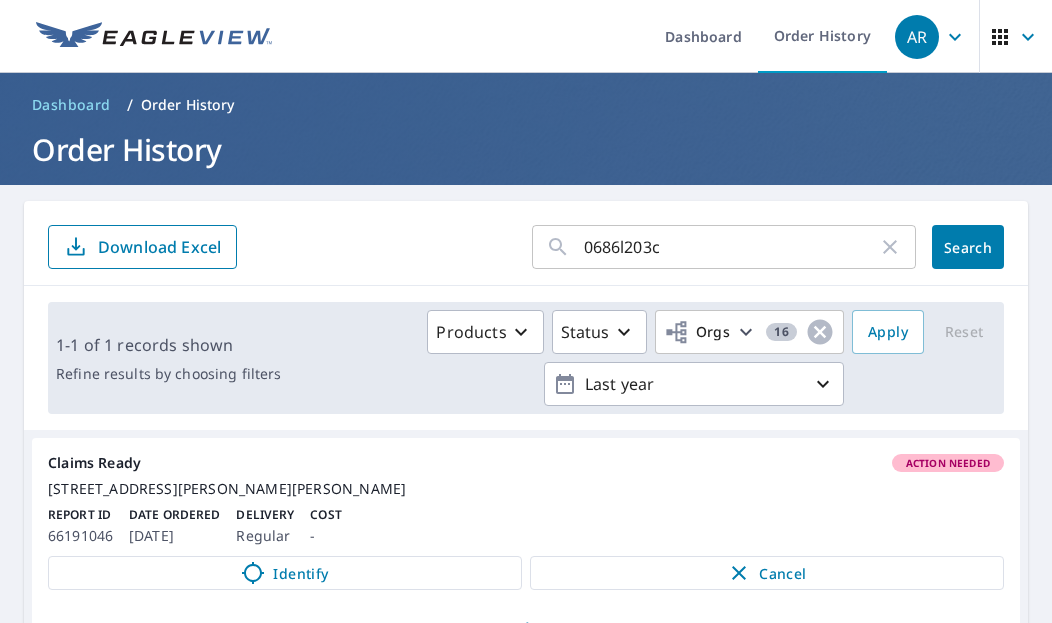 click on "0686l203c" at bounding box center (731, 247) 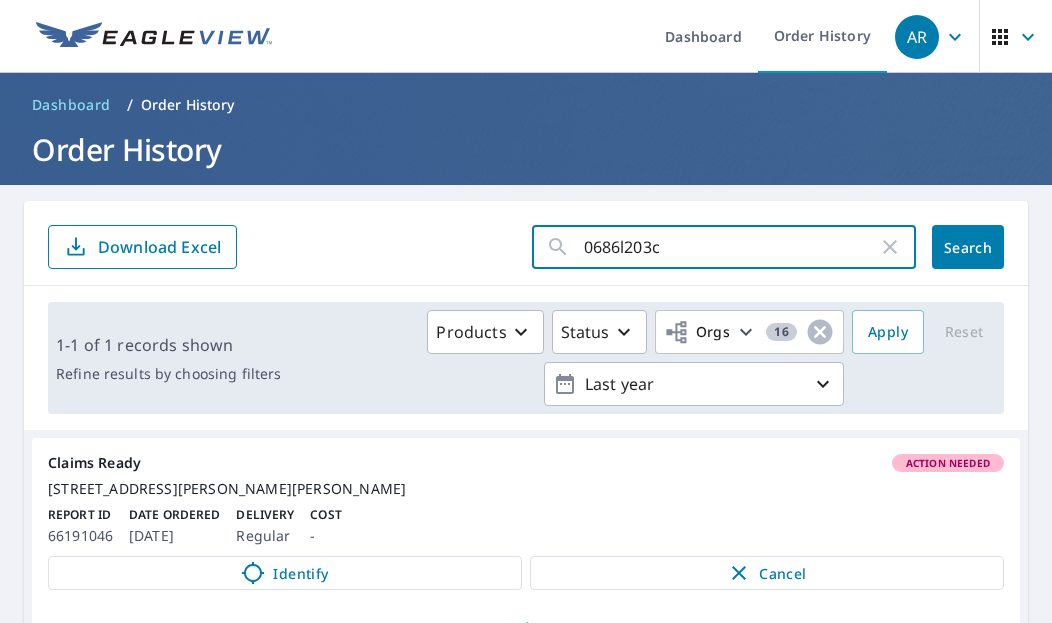 paste on "194p" 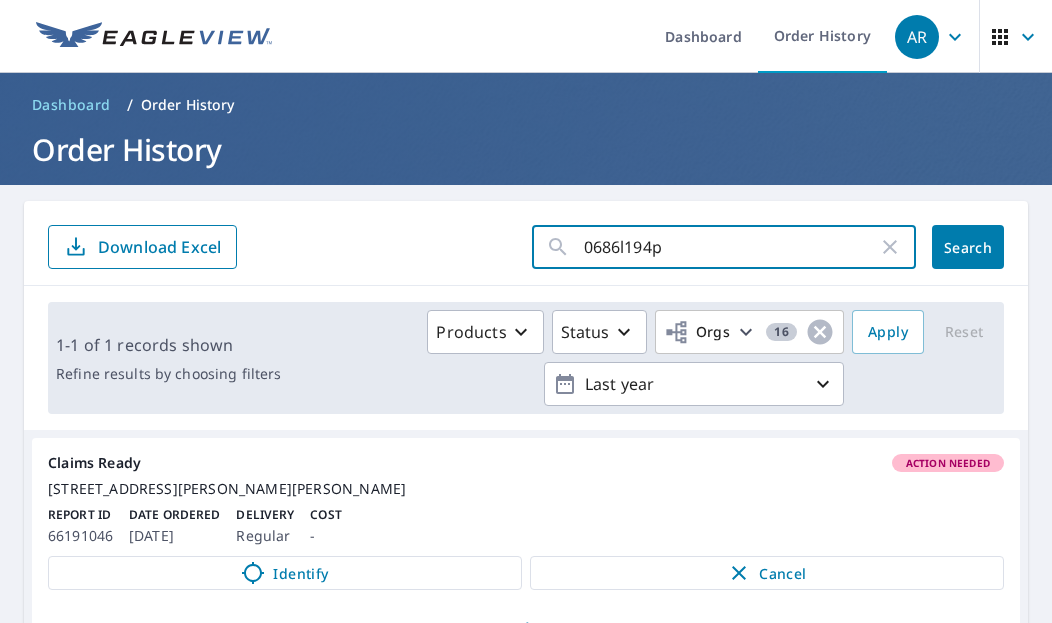 click on "Search" 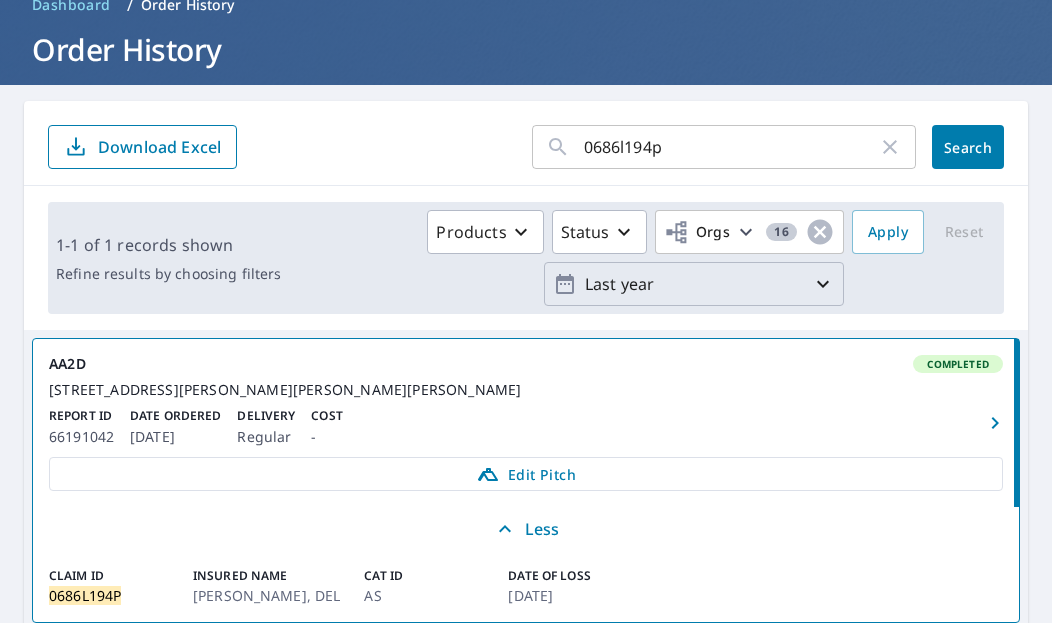 scroll, scrollTop: 201, scrollLeft: 0, axis: vertical 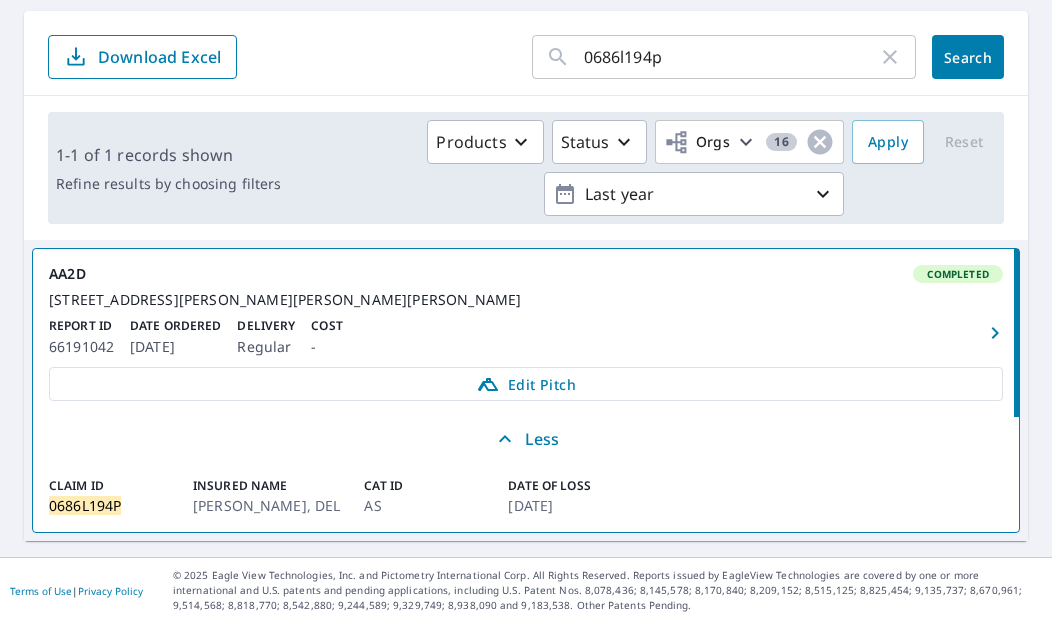 click on "[STREET_ADDRESS][PERSON_NAME][PERSON_NAME][PERSON_NAME]" at bounding box center (526, 300) 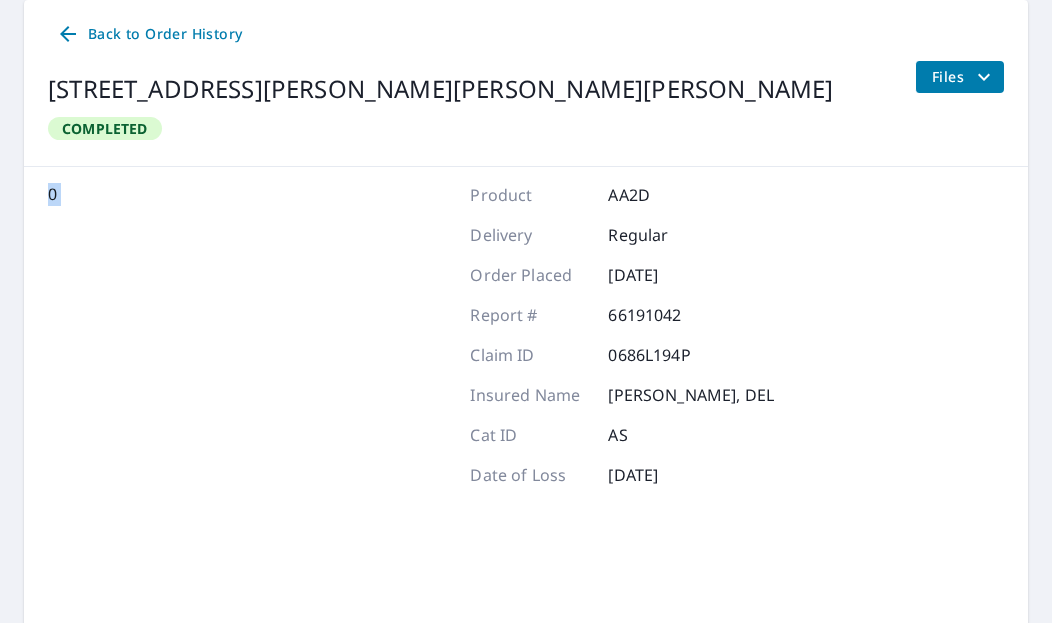 click on "0" at bounding box center [239, 433] 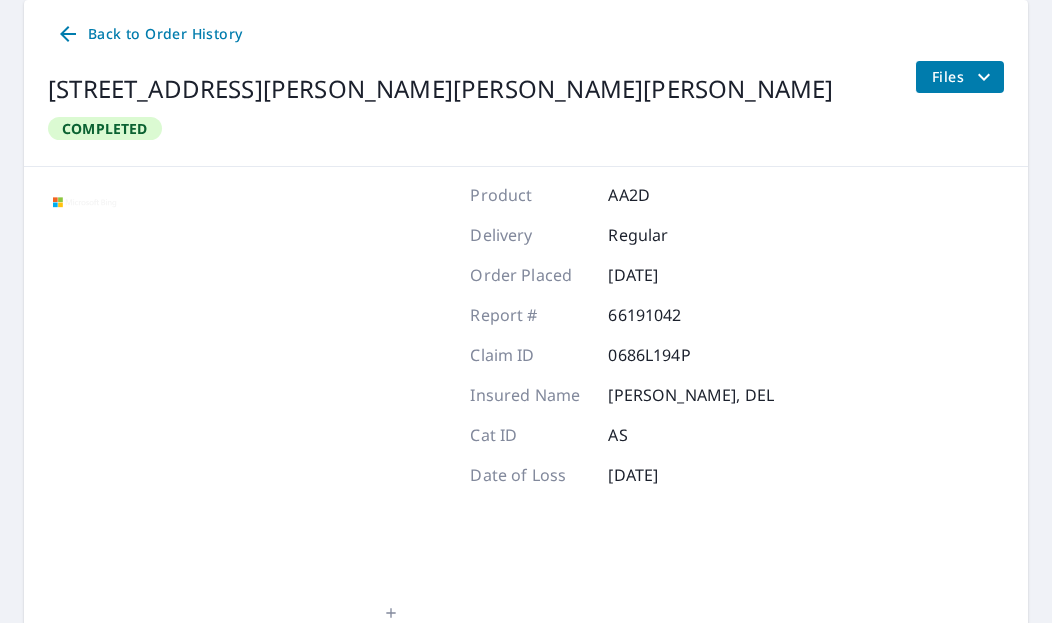 click on "Aerial Road A standard road map Aerial A detailed look from above Labels Labels Terms" at bounding box center [239, 433] 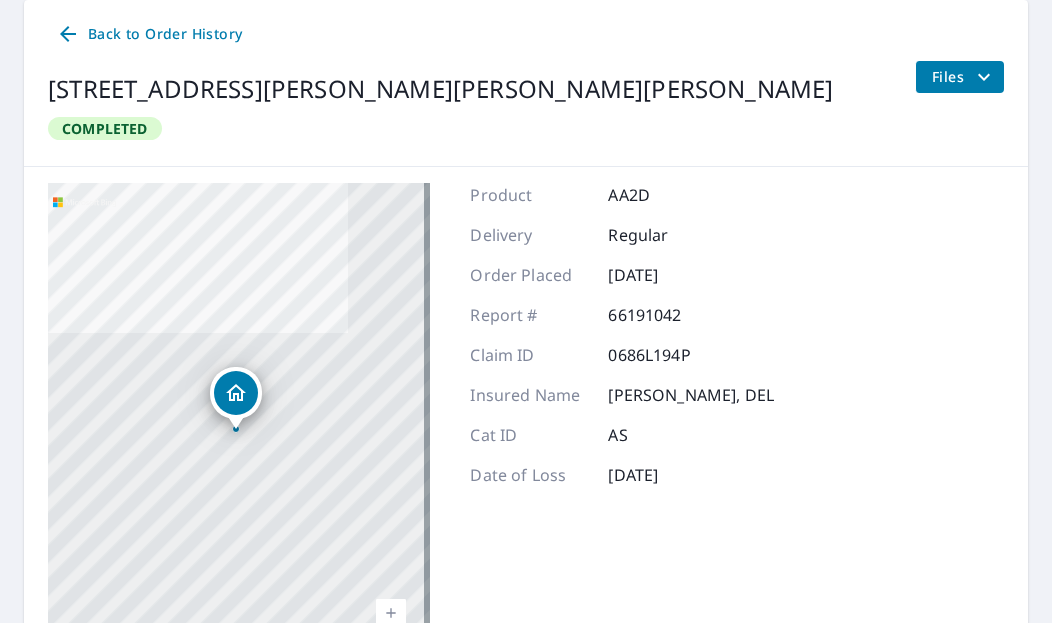 click on "[STREET_ADDRESS][PERSON_NAME][PERSON_NAME] Aerial Road A standard road map Aerial A detailed look from above Labels Labels © 2025 TomTom, © Vexcel Imaging, © 2025 Microsoft Corporation,  © OpenStreetMap Terms Product AA2D Delivery Regular Order Placed [DATE] Report # 66191042 Claim ID 0686L194P Insured Name [PERSON_NAME], DEL Cat ID AS Date of Loss [DATE]" at bounding box center [526, 433] 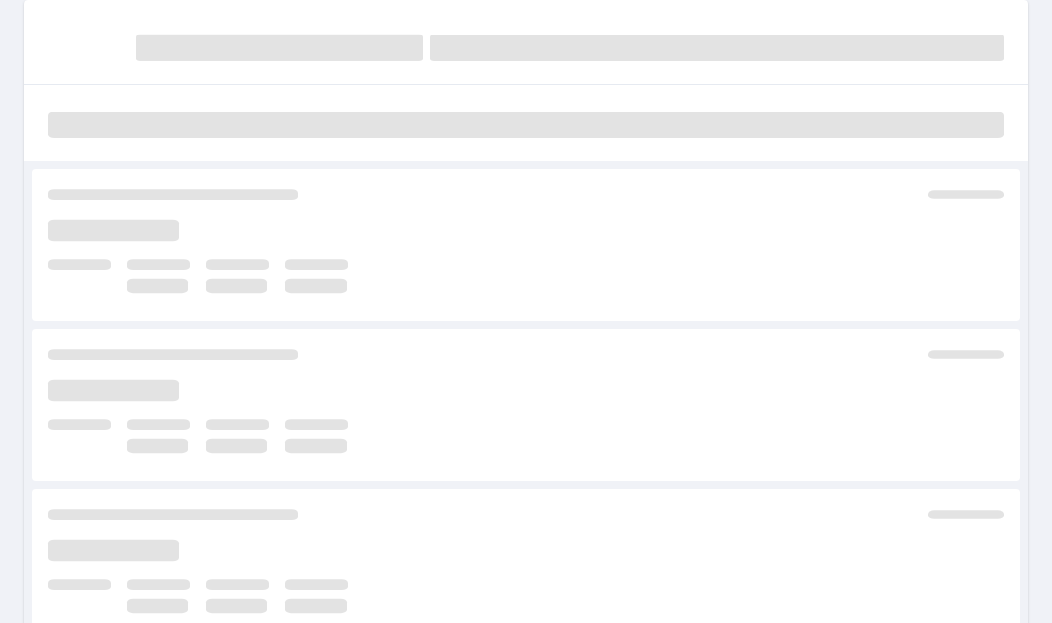 scroll, scrollTop: 201, scrollLeft: 0, axis: vertical 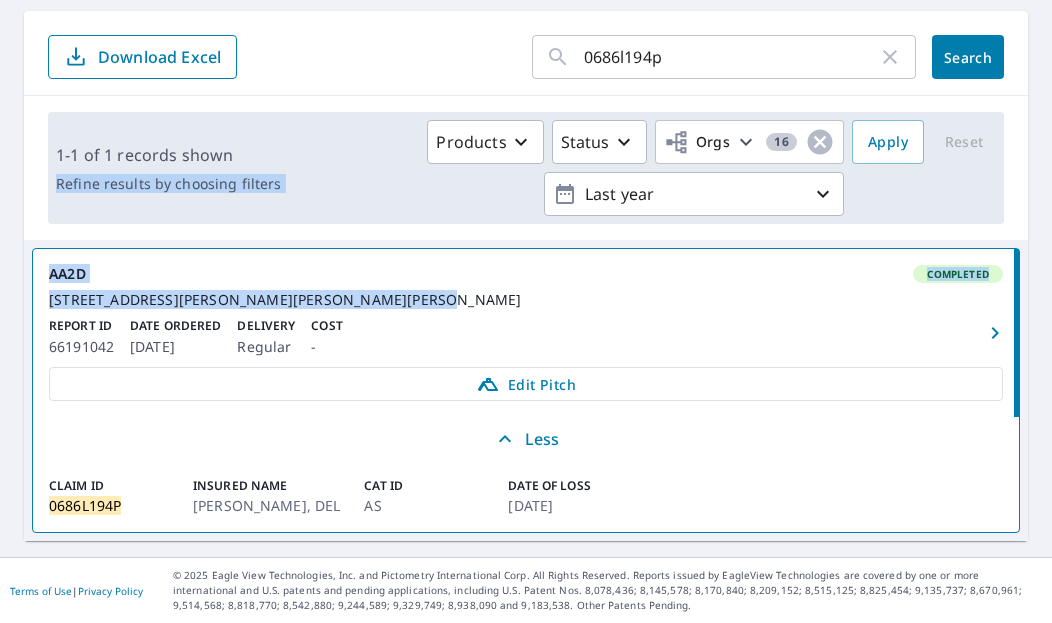 drag, startPoint x: 42, startPoint y: 211, endPoint x: 223, endPoint y: 299, distance: 201.25854 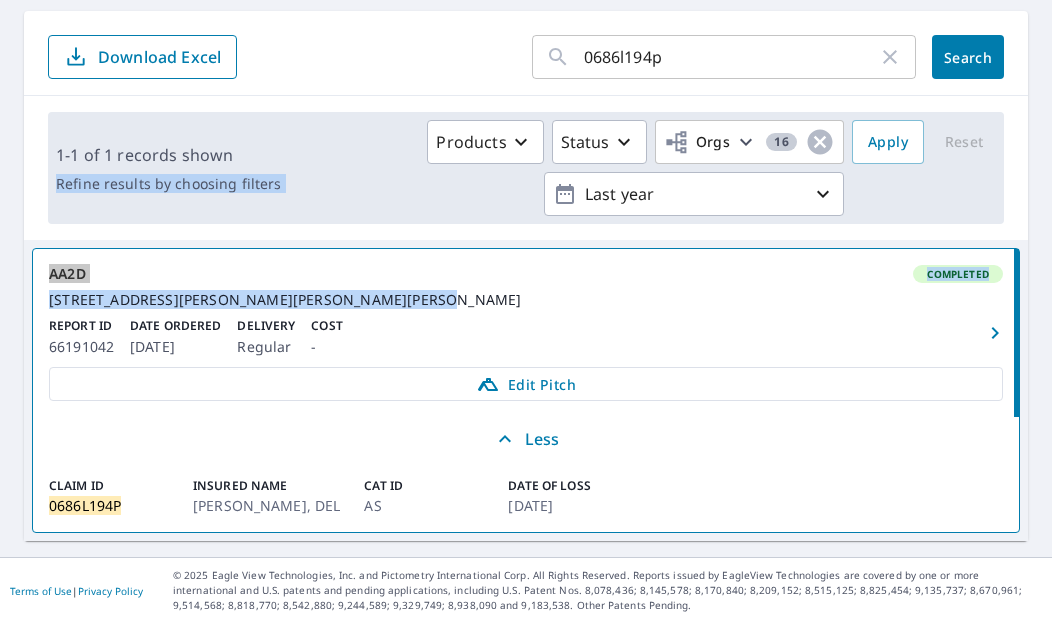 click on "1-1 of 1 records shown Refine results by choosing filters Products Status Orgs 16 Last year Apply Reset" at bounding box center (526, 168) 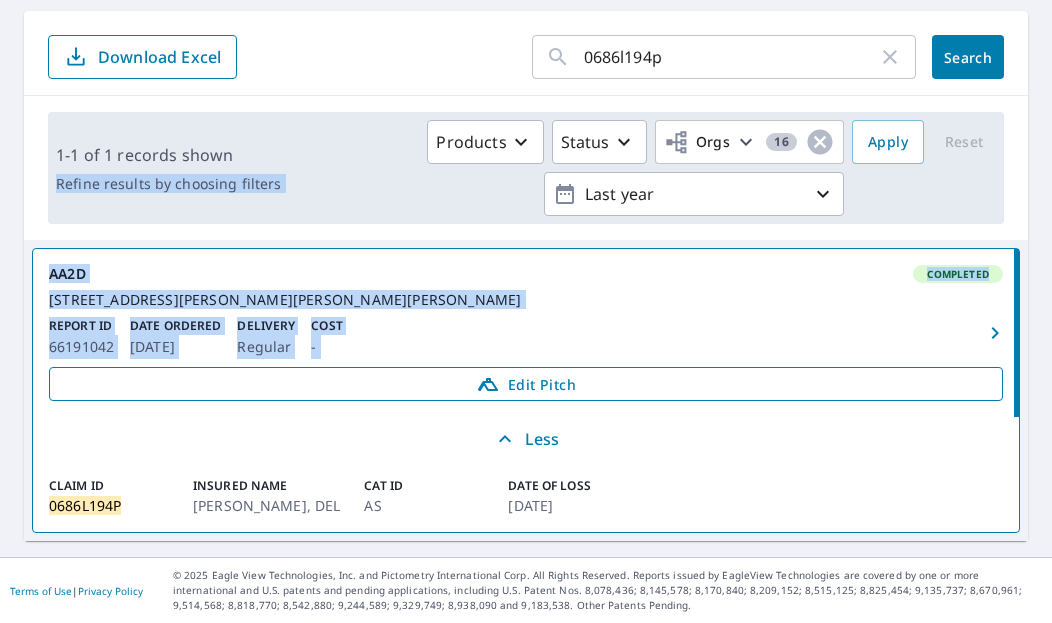 drag, startPoint x: 60, startPoint y: 225, endPoint x: 183, endPoint y: 383, distance: 200.23236 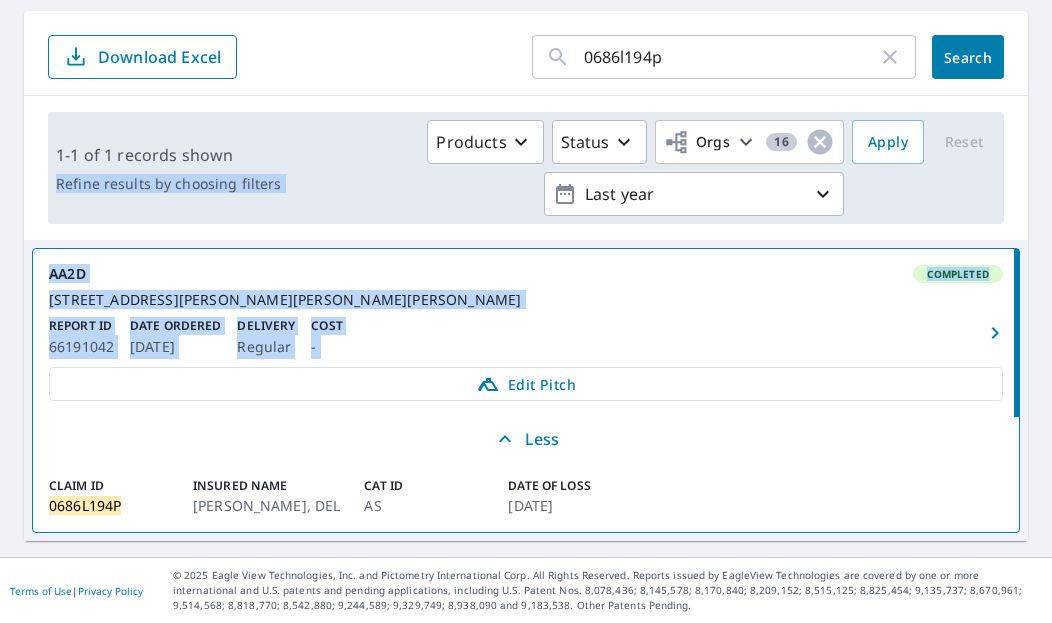 copy on "Refine results by choosing filters Products Status Orgs 16 Last year Apply Reset AA2D Completed [STREET_ADDRESS][PERSON_NAME][PERSON_NAME] Report ID 66191042 Date Ordered [DATE] Delivery Regular Cost - Edit Pitch Less" 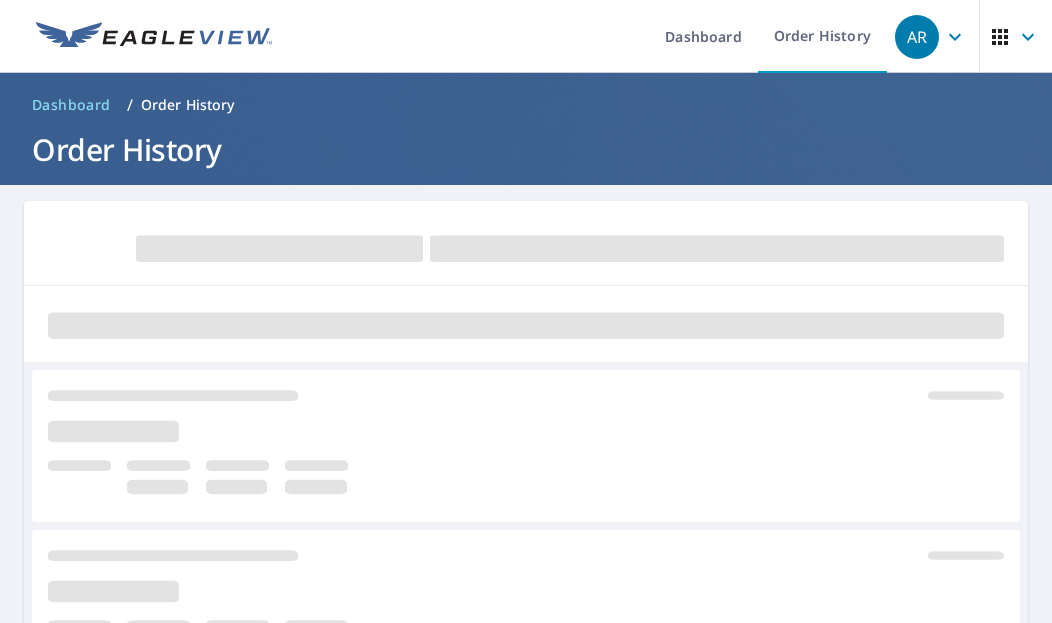 scroll, scrollTop: 0, scrollLeft: 0, axis: both 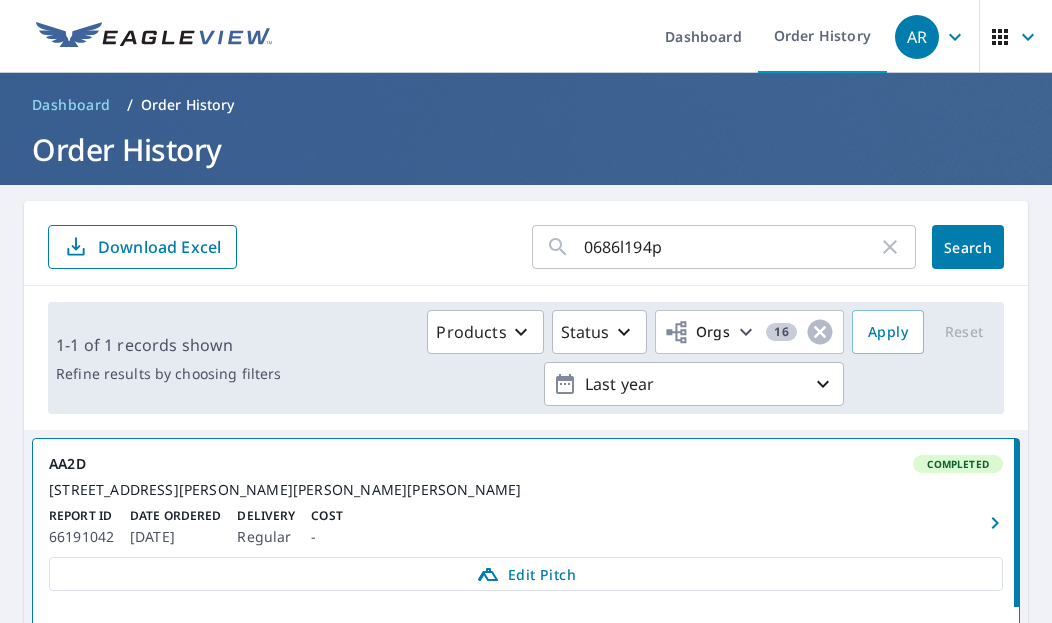 click on "0686l194p" at bounding box center (731, 247) 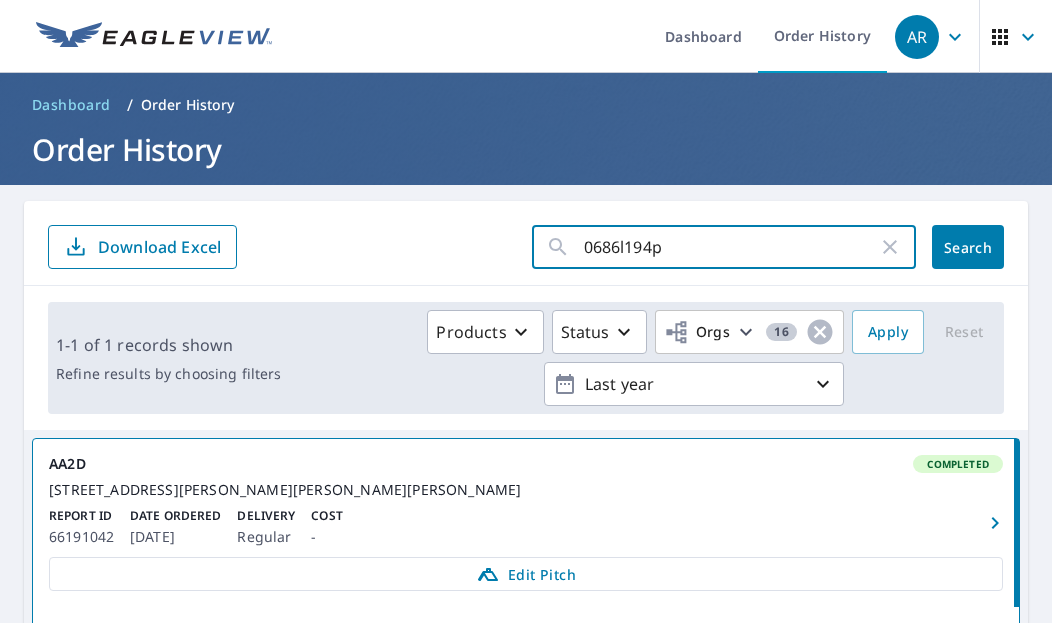 paste on "9f" 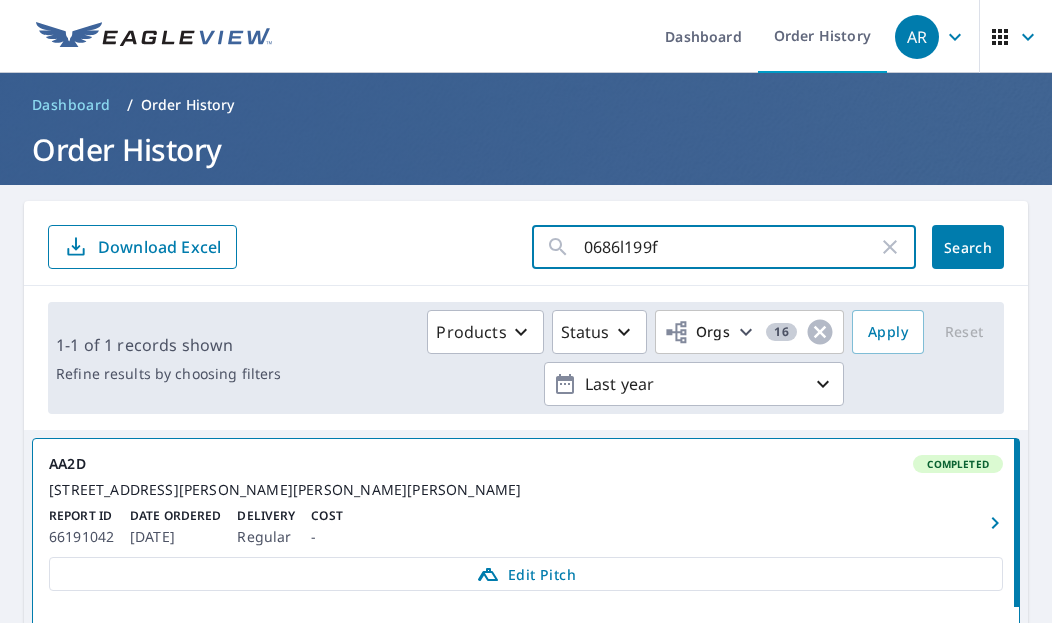 type on "0686l199f" 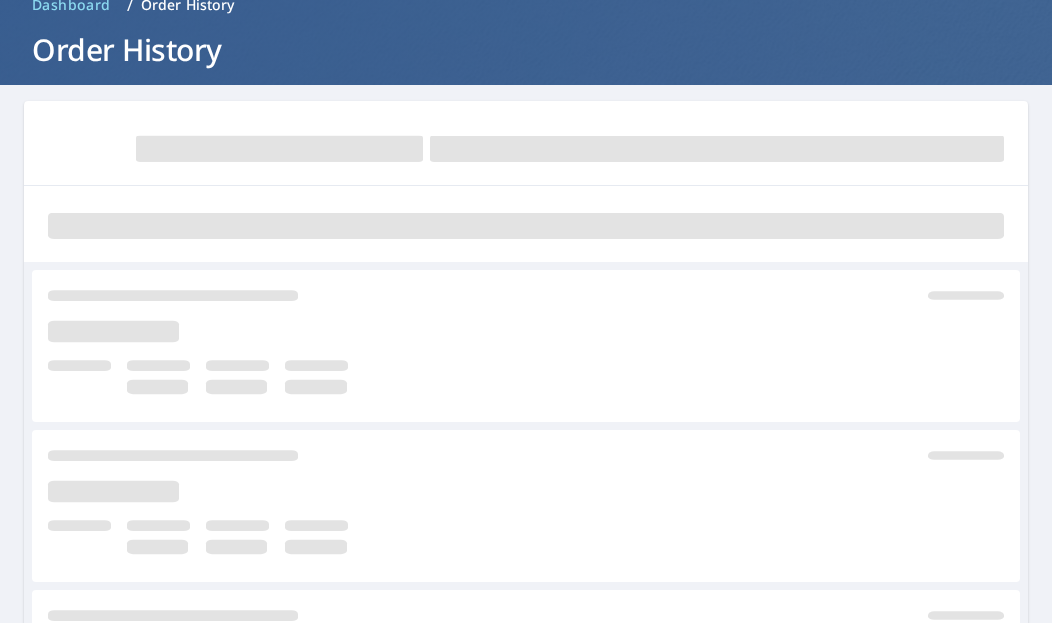 scroll, scrollTop: 0, scrollLeft: 0, axis: both 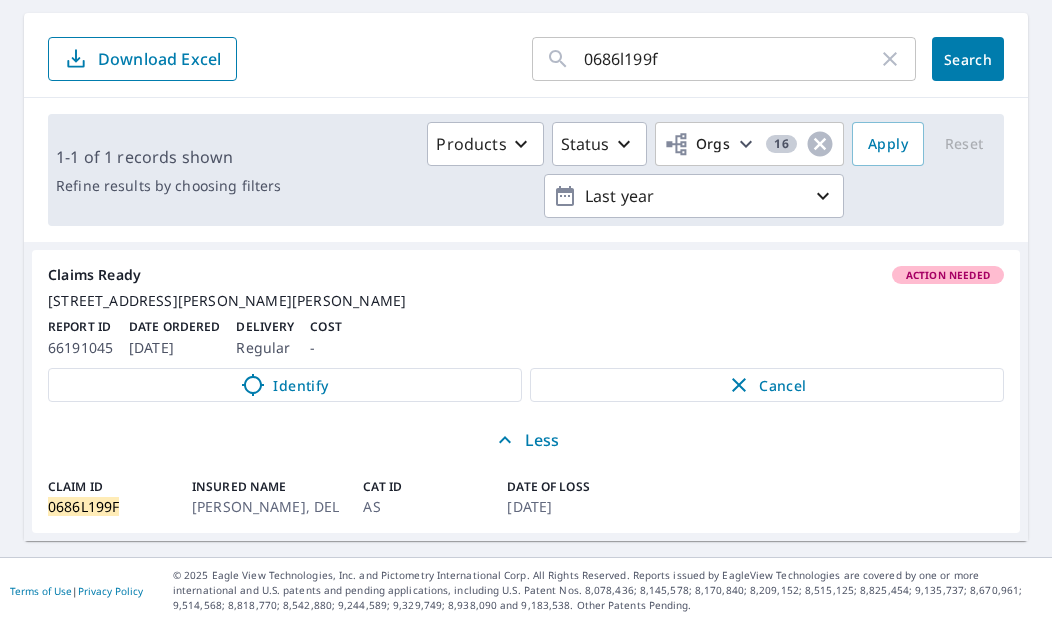 click on "Claim ID 0686L199F Insured Name KENDALL, DEL Cat ID AS Date of Loss Jun 17, 2025" at bounding box center (526, 497) 